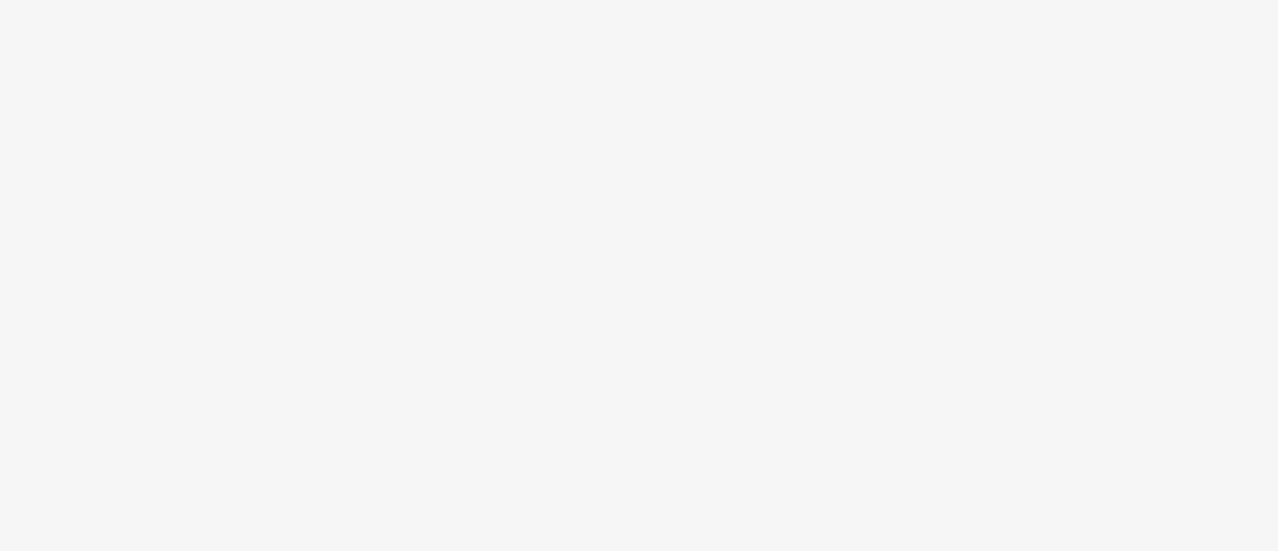 scroll, scrollTop: 0, scrollLeft: 0, axis: both 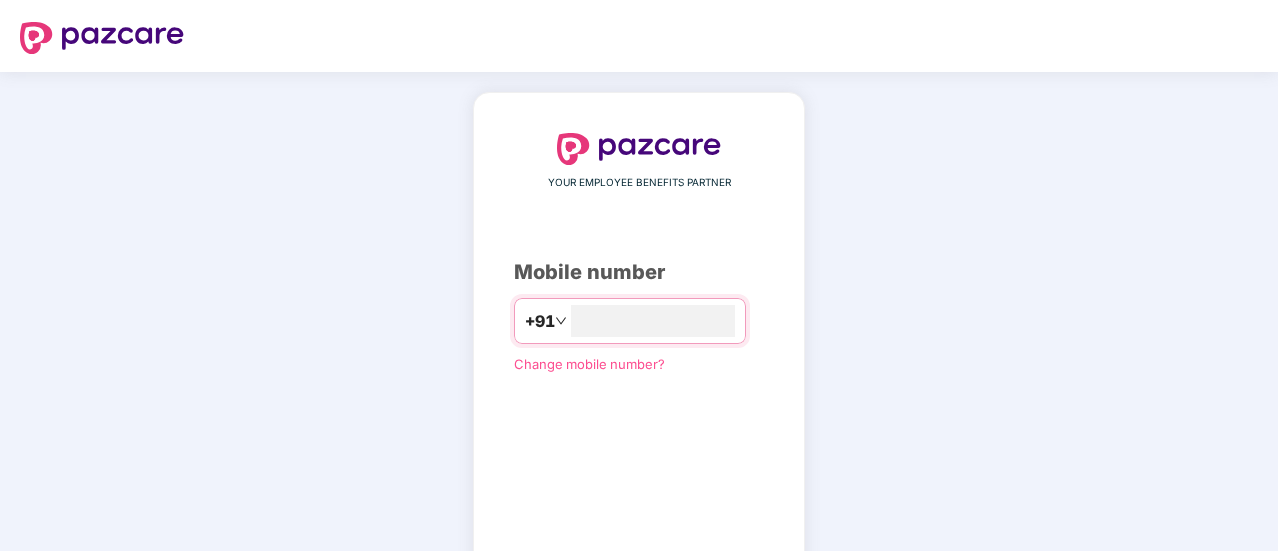 type on "**********" 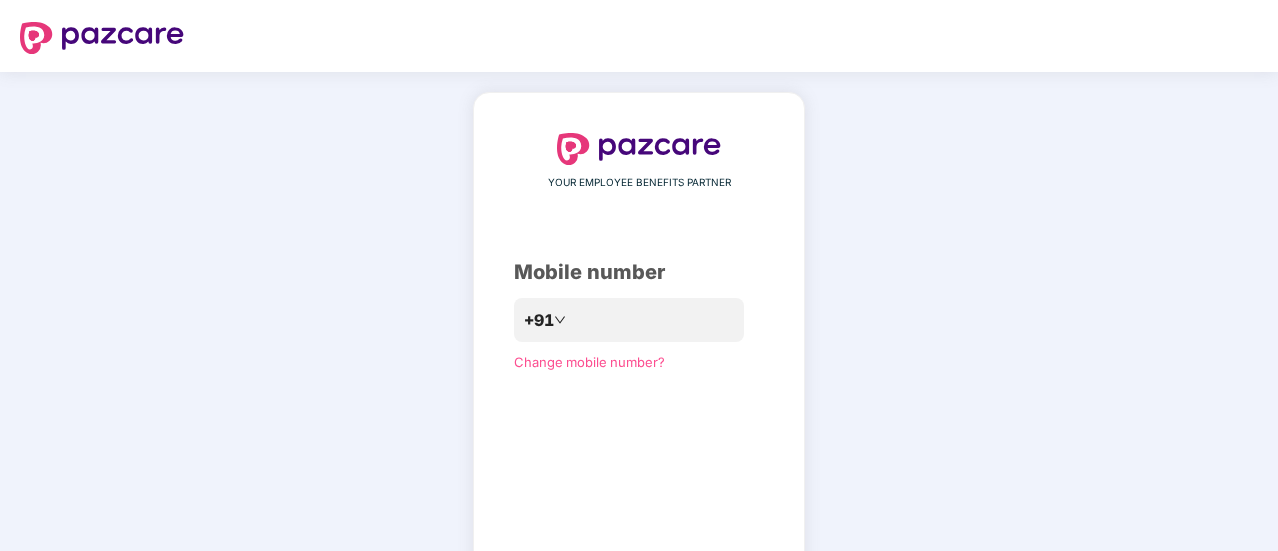 click on "**********" at bounding box center [639, 367] 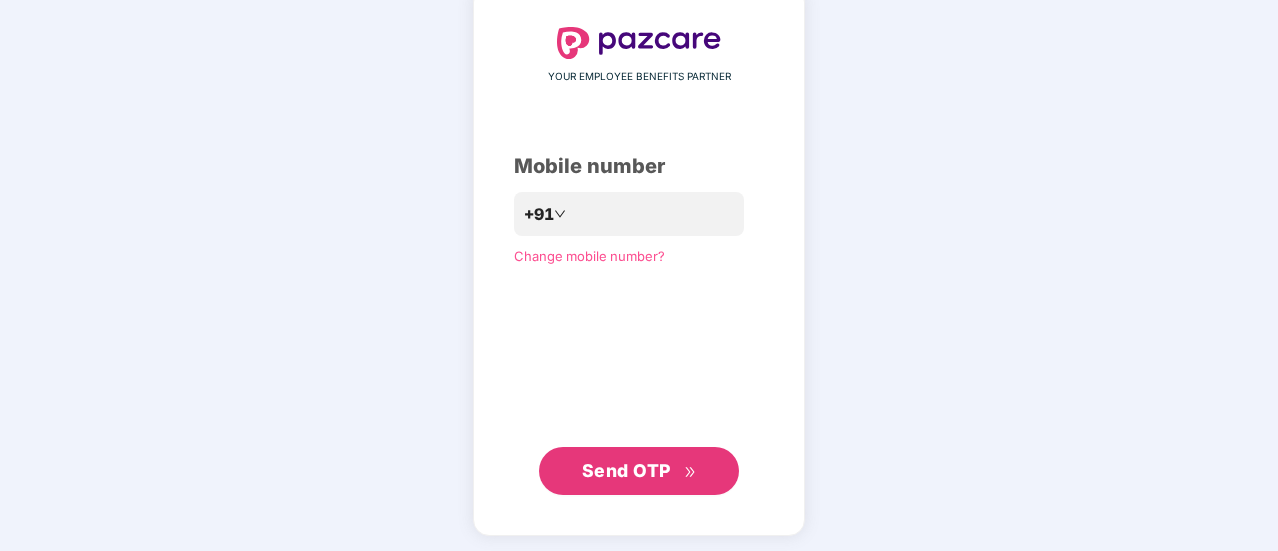 scroll, scrollTop: 109, scrollLeft: 0, axis: vertical 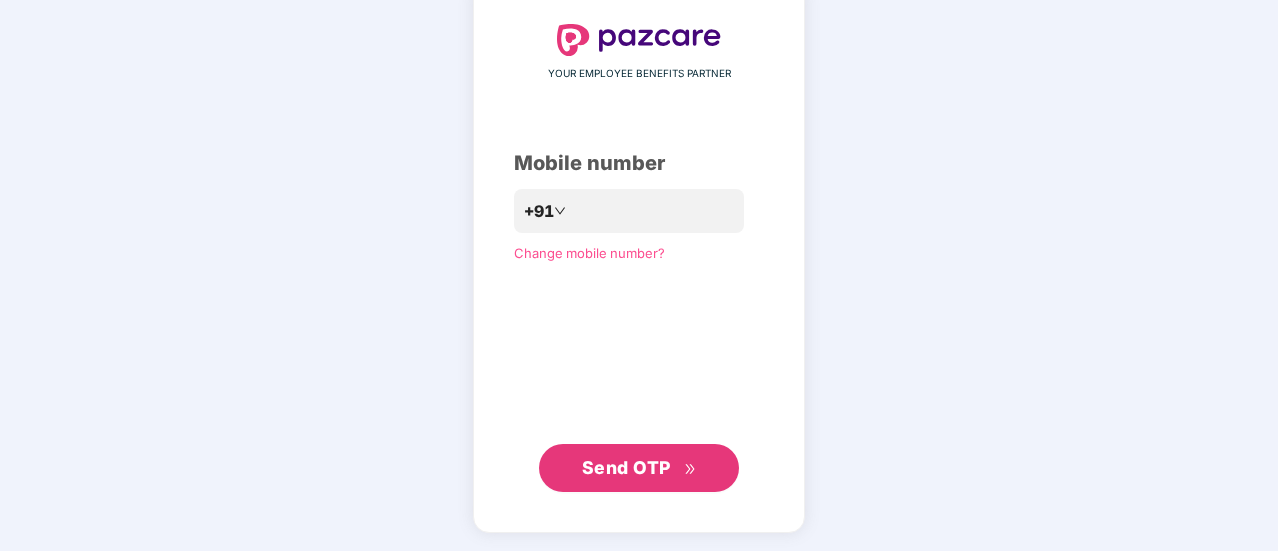 click on "Send OTP" at bounding box center (626, 467) 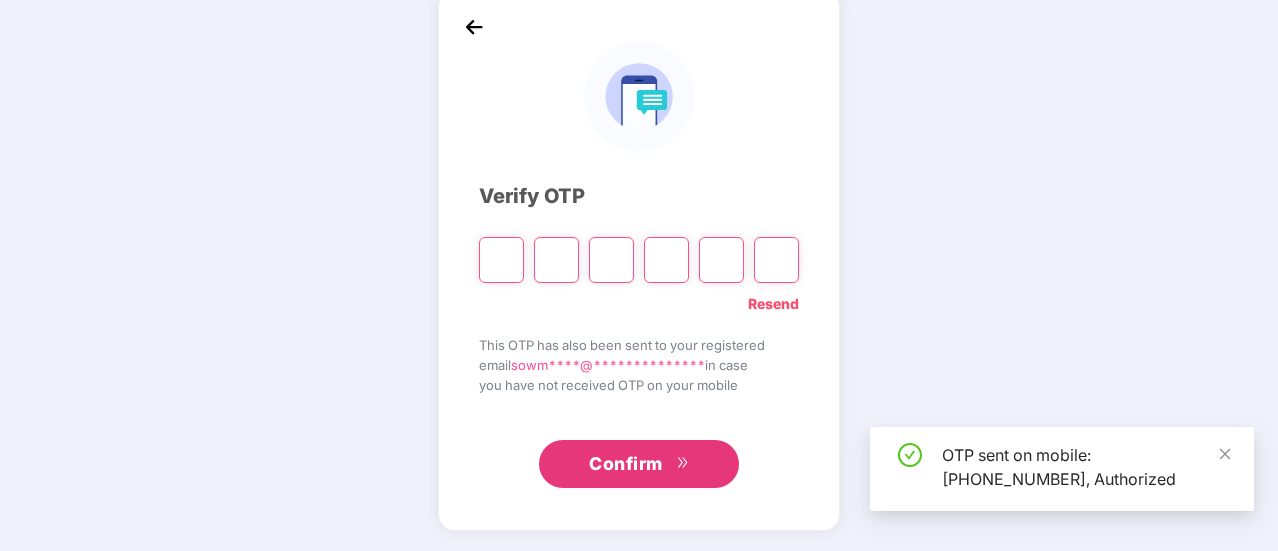 scroll, scrollTop: 100, scrollLeft: 0, axis: vertical 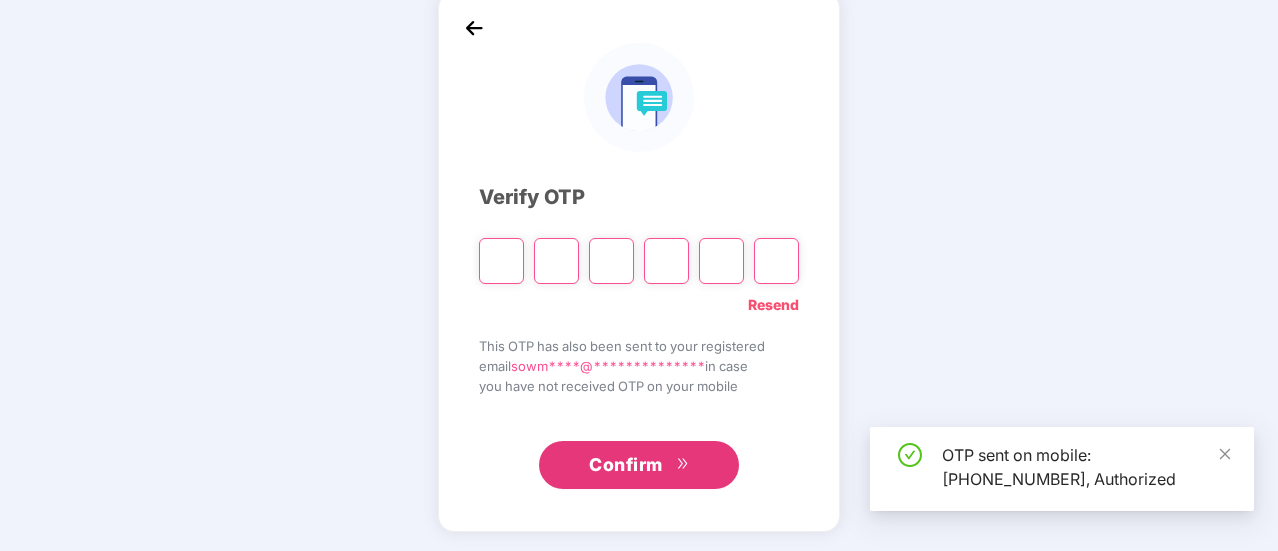 click at bounding box center [501, 261] 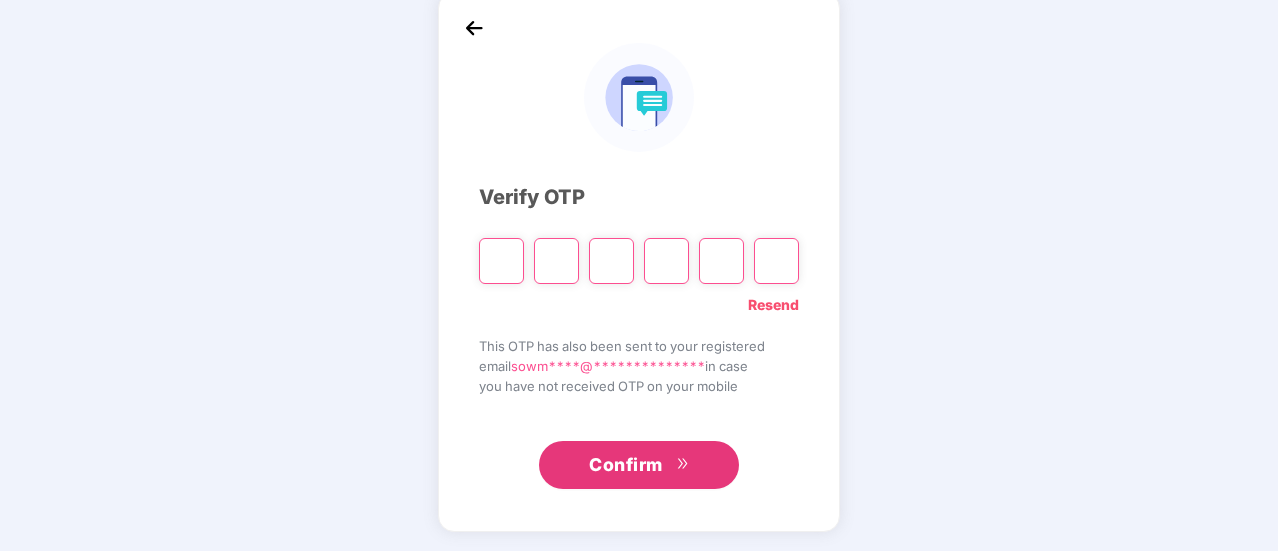 click at bounding box center (501, 261) 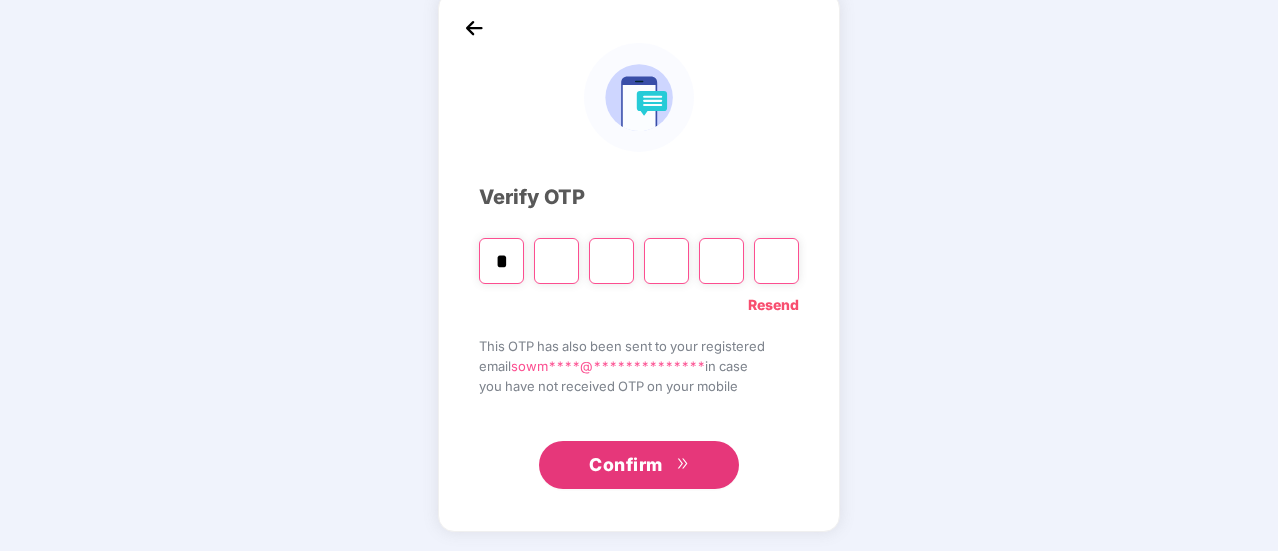 type on "*" 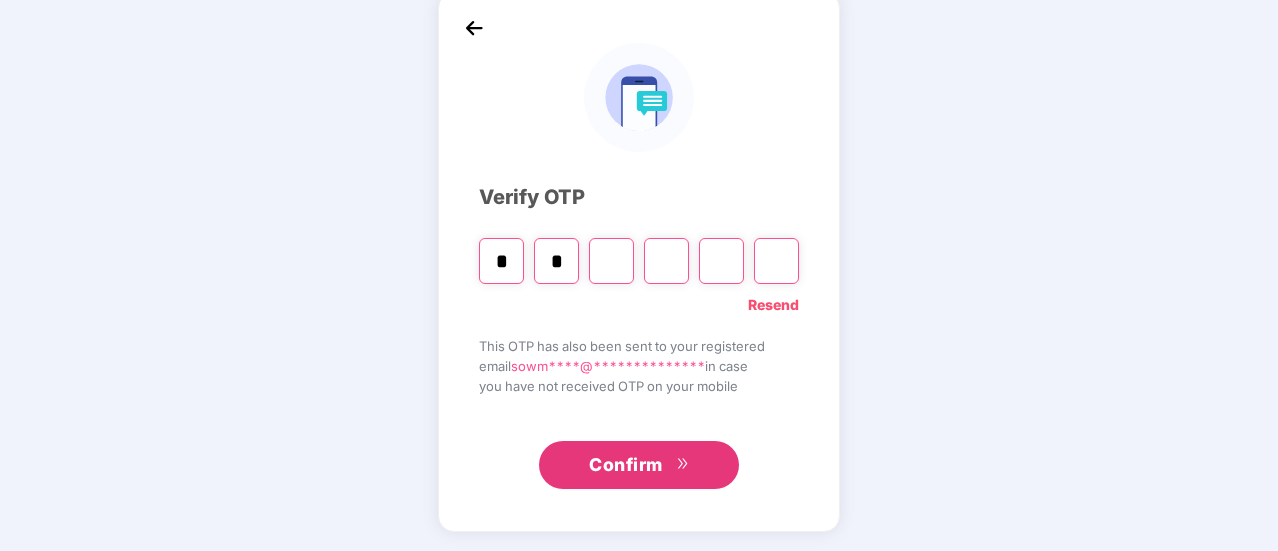 type on "*" 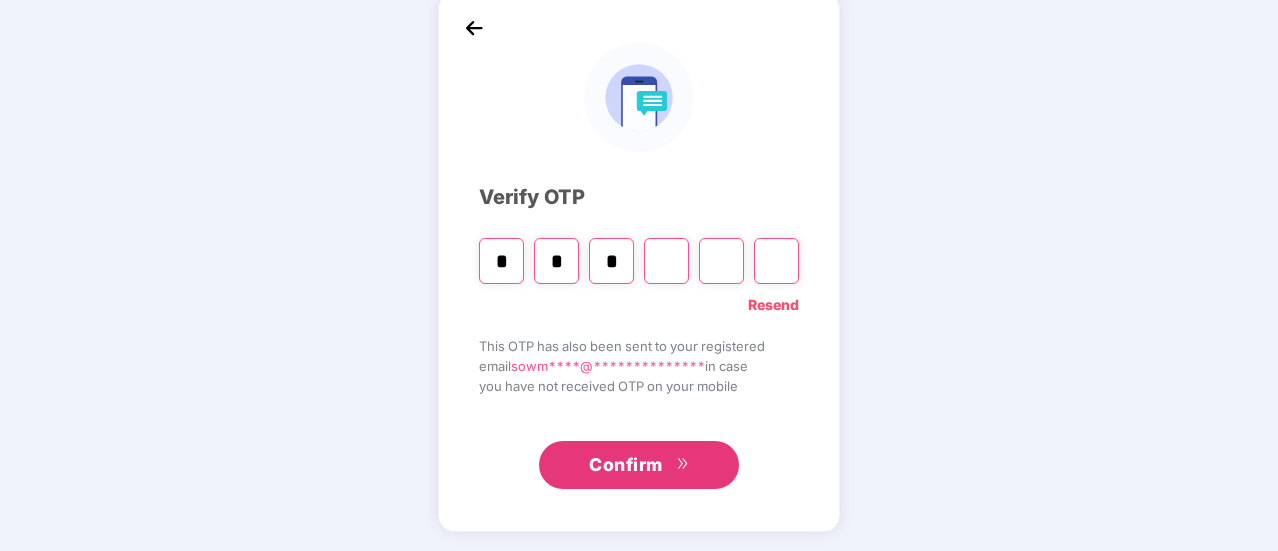 type on "*" 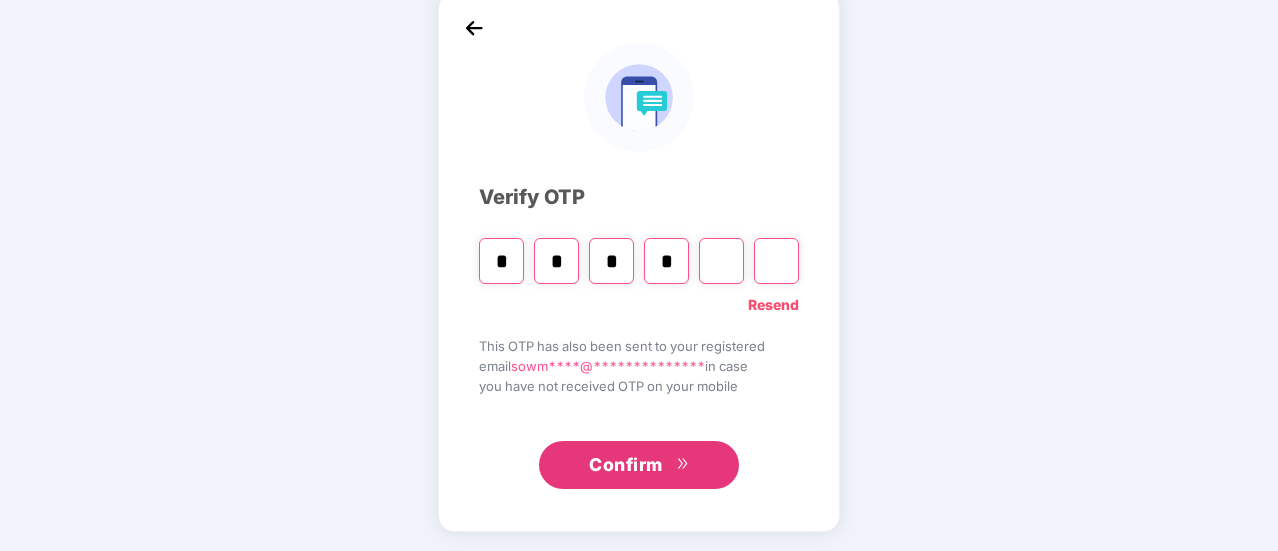 type on "*" 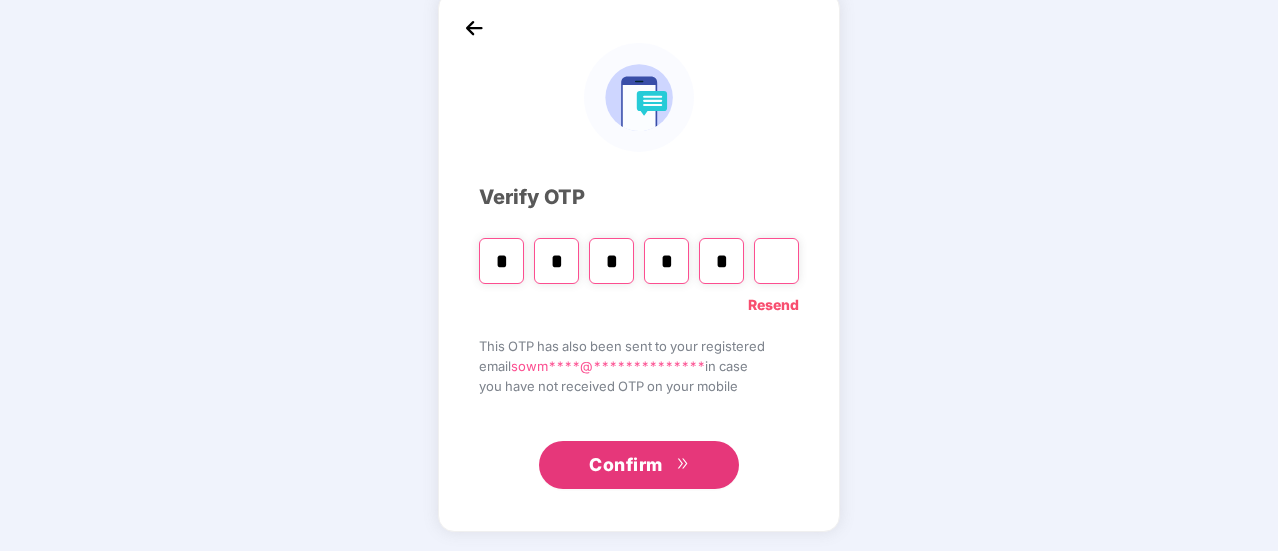 type on "*" 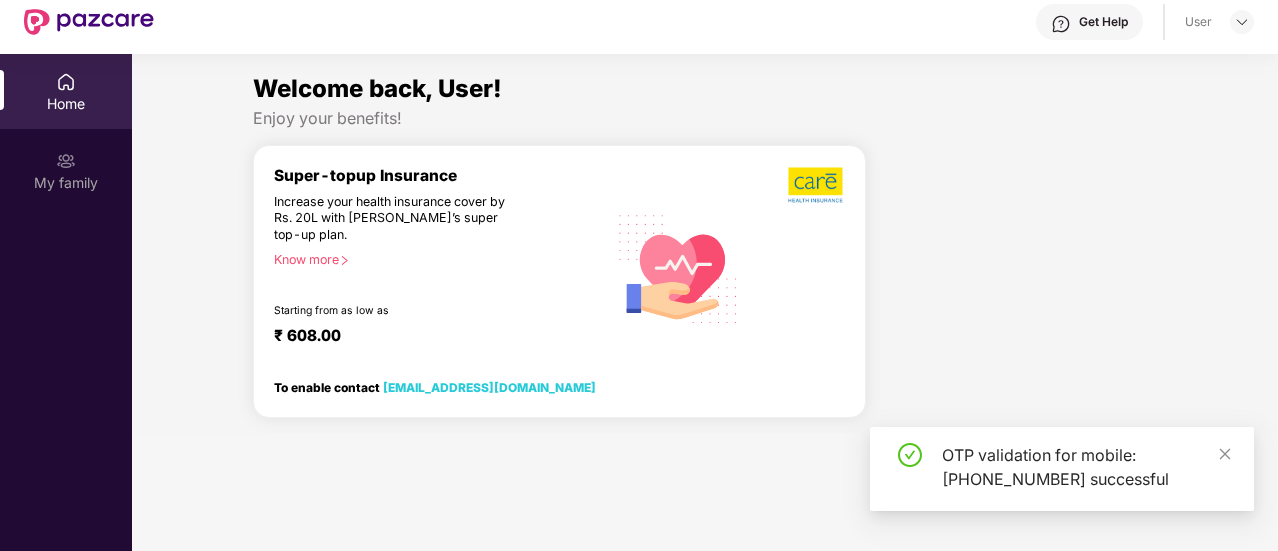 scroll, scrollTop: 56, scrollLeft: 0, axis: vertical 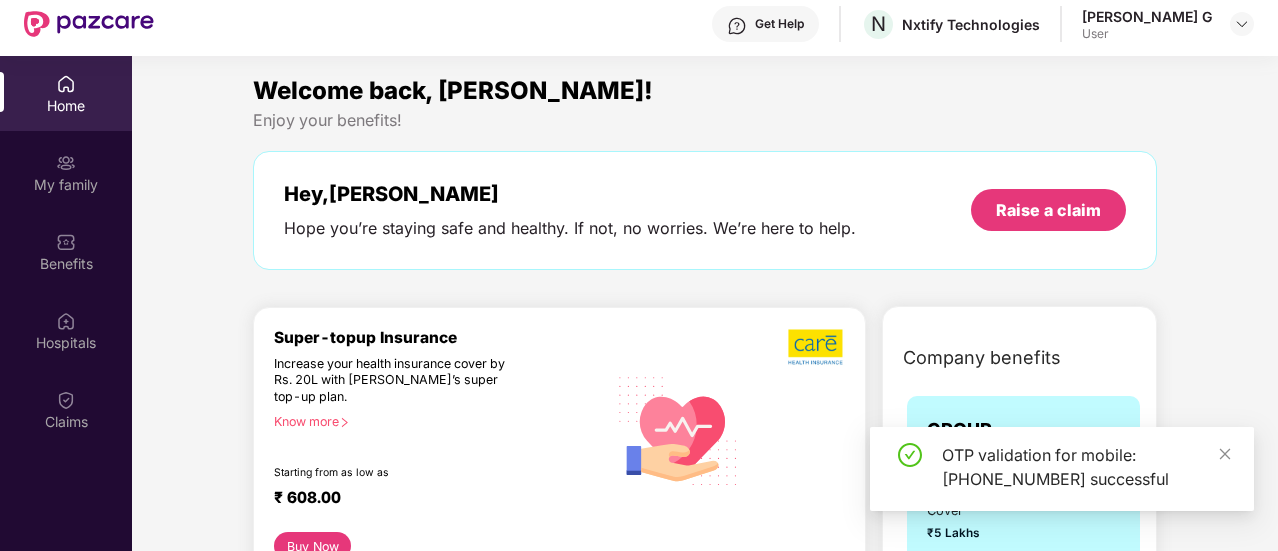 click on "Welcome back, [PERSON_NAME]! Enjoy your benefits! Hey,  [PERSON_NAME] Hope you’re staying safe and healthy. If not, no worries. We’re here to help. Raise a claim Super-topup Insurance Increase your health insurance cover by Rs. 20L with [PERSON_NAME]’s super top-up plan. Know more  Starting from as low as ₹ 608.00 Buy Now Upto 45% off  on Fitpass pro annual membership plan Unlimited access to 8,100 gyms and fitness studios across [GEOGRAPHIC_DATA] Free Noise smartwatch  worth ₹5,999 to track your fitness progress Personalized diet plans from expert nutritionists             Frequently Asked Questions!        Buy Now Upto 30% off  on Cult Elite annual membership across India Unlimited access to all group classes at cult centers & ELITE/PRO GYMS in your city. 10% discount on Cult Store.  Registered mobile number should not have active memberships. Buy Now Doctor Consultation for your family Audio/Video consultation across multiple specialities Cover entire family (upto 5 members) Contact experts 24 X 7 Start Consultation Book Now" at bounding box center [705, 2757] 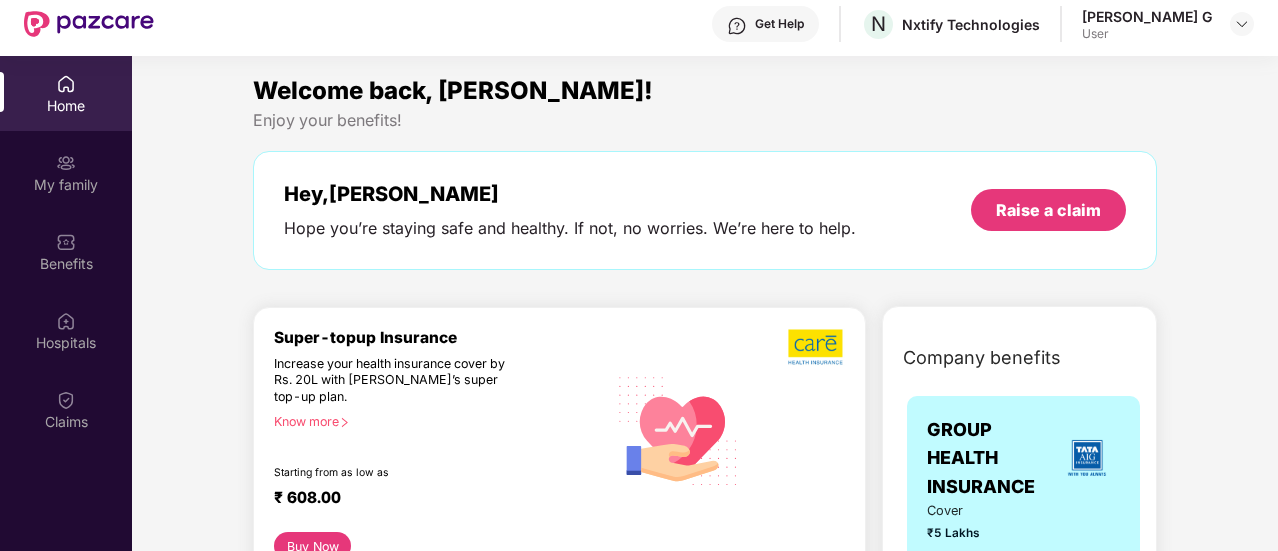 click on "Welcome back, [PERSON_NAME]! Enjoy your benefits! Hey,  [PERSON_NAME] Hope you’re staying safe and healthy. If not, no worries. We’re here to help. Raise a claim Super-topup Insurance Increase your health insurance cover by Rs. 20L with [PERSON_NAME]’s super top-up plan. Know more  Starting from as low as ₹ 608.00 Buy Now Upto 45% off  on Fitpass pro annual membership plan Unlimited access to 8,100 gyms and fitness studios across [GEOGRAPHIC_DATA] Free Noise smartwatch  worth ₹5,999 to track your fitness progress Personalized diet plans from expert nutritionists             Frequently Asked Questions!        Buy Now Upto 30% off  on Cult Elite annual membership across India Unlimited access to all group classes at cult centers & ELITE/PRO GYMS in your city. 10% discount on Cult Store.  Registered mobile number should not have active memberships. Buy Now Doctor Consultation for your family Audio/Video consultation across multiple specialities Cover entire family (upto 5 members) Contact experts 24 X 7 Start Consultation Book Now" at bounding box center [705, 2757] 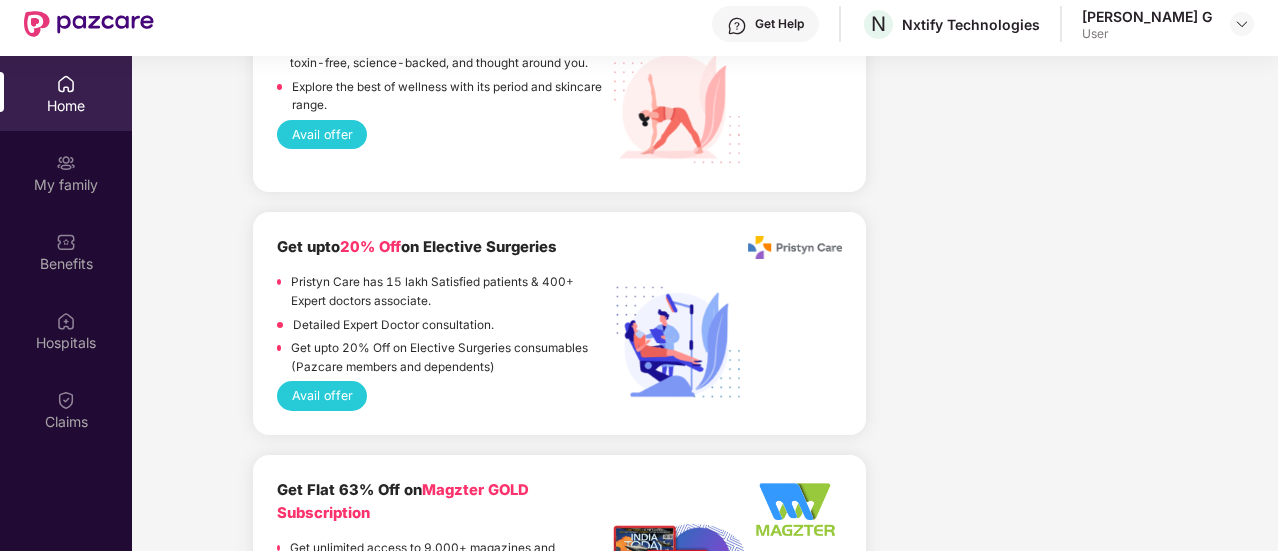 scroll, scrollTop: 2960, scrollLeft: 0, axis: vertical 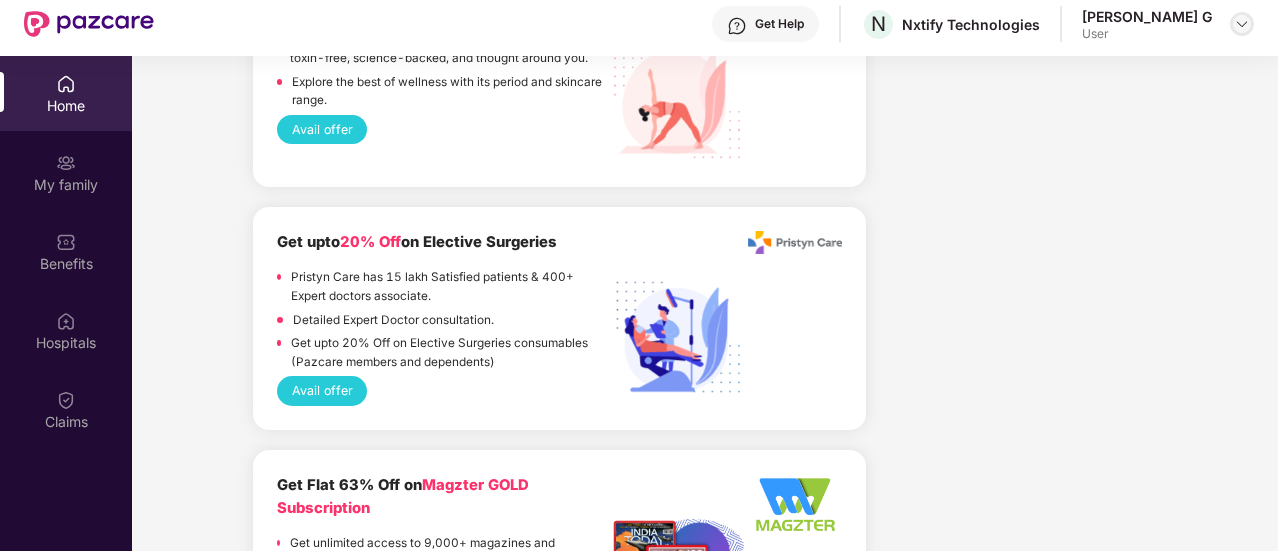 click at bounding box center [1242, 24] 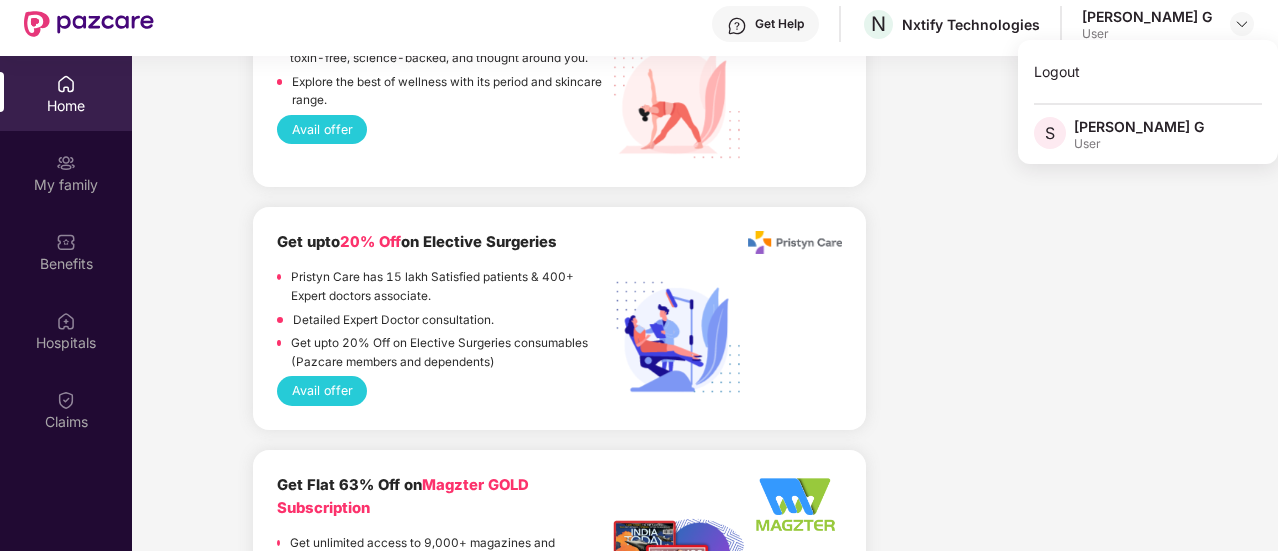 click on "Company benefits GROUP HEALTH INSURANCE Cover ₹5 Lakhs    Policy issued [DATE] Policy Expiry [DATE] View details" at bounding box center (1019, -85) 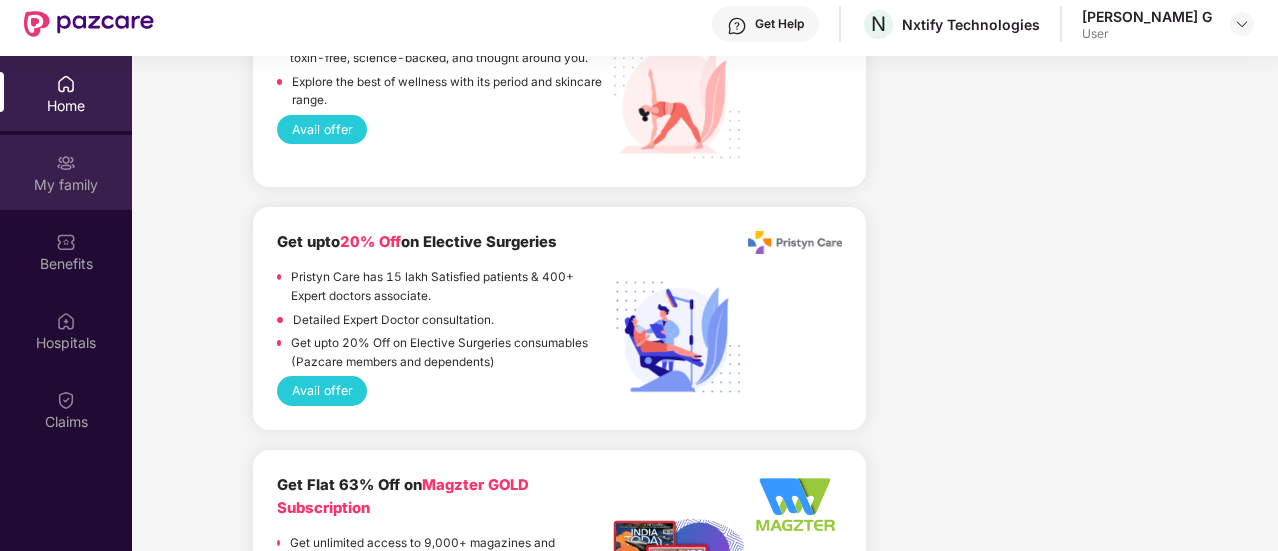 click on "My family" at bounding box center [66, 185] 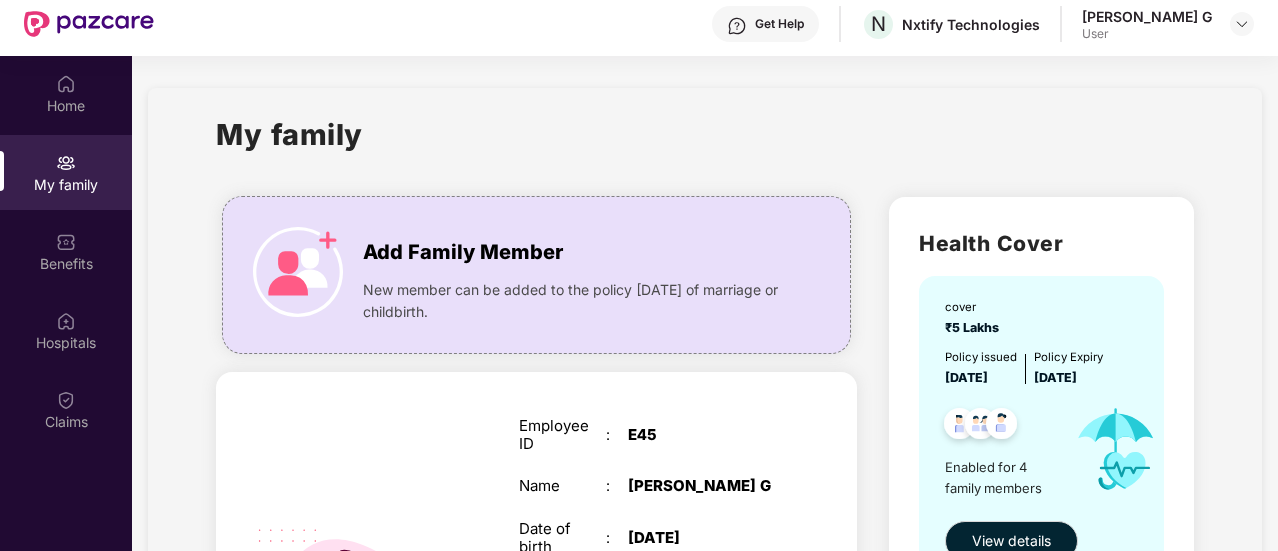 click on "My family" at bounding box center (704, 146) 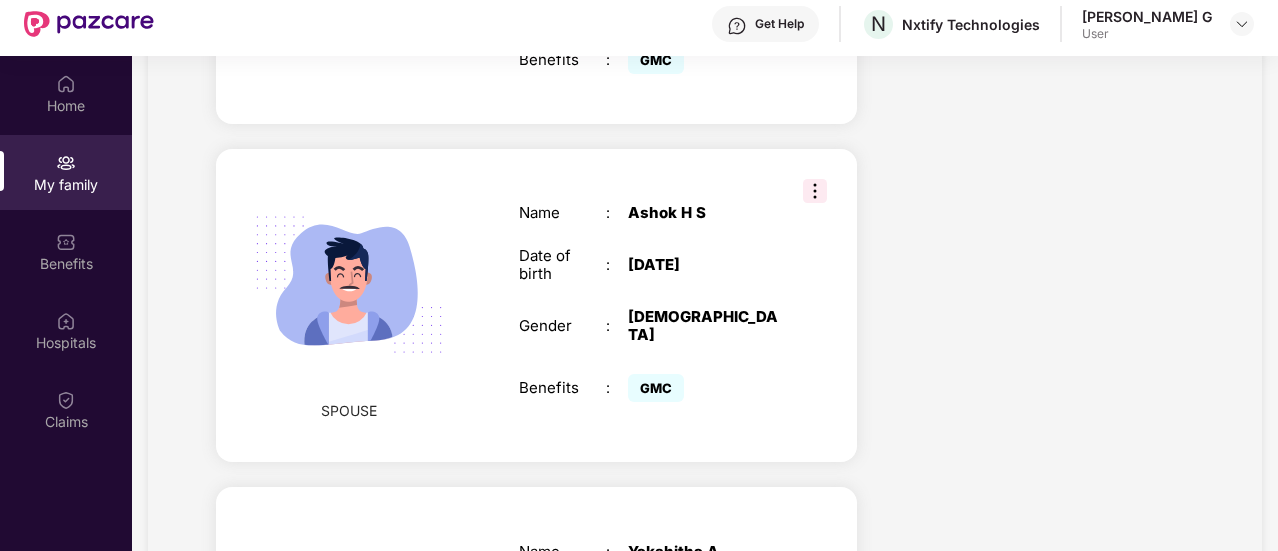 scroll, scrollTop: 800, scrollLeft: 0, axis: vertical 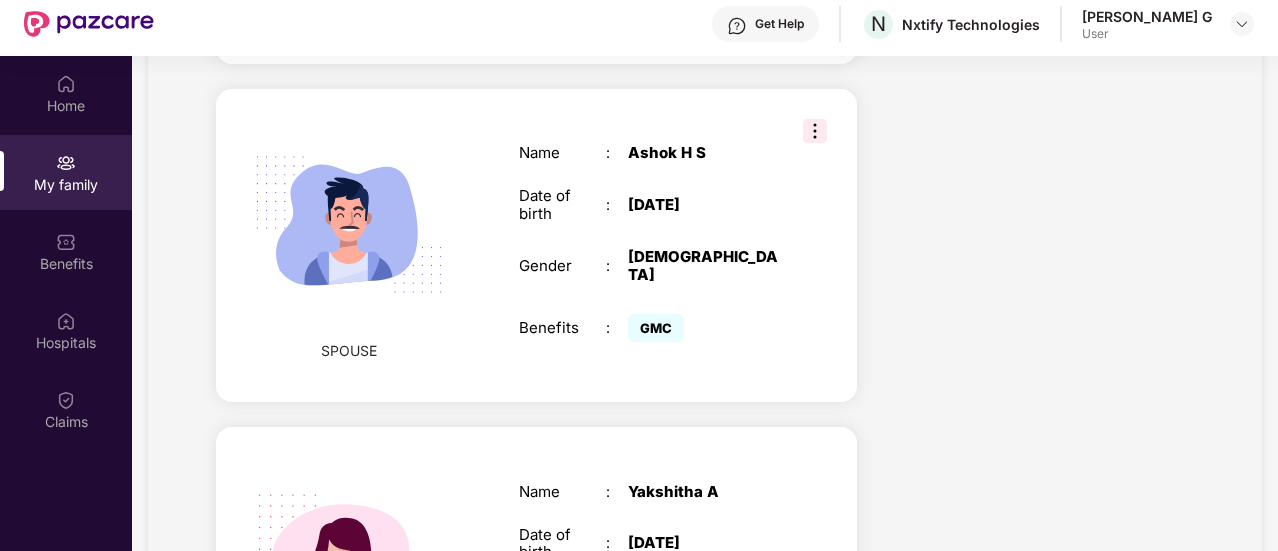 click at bounding box center (815, 131) 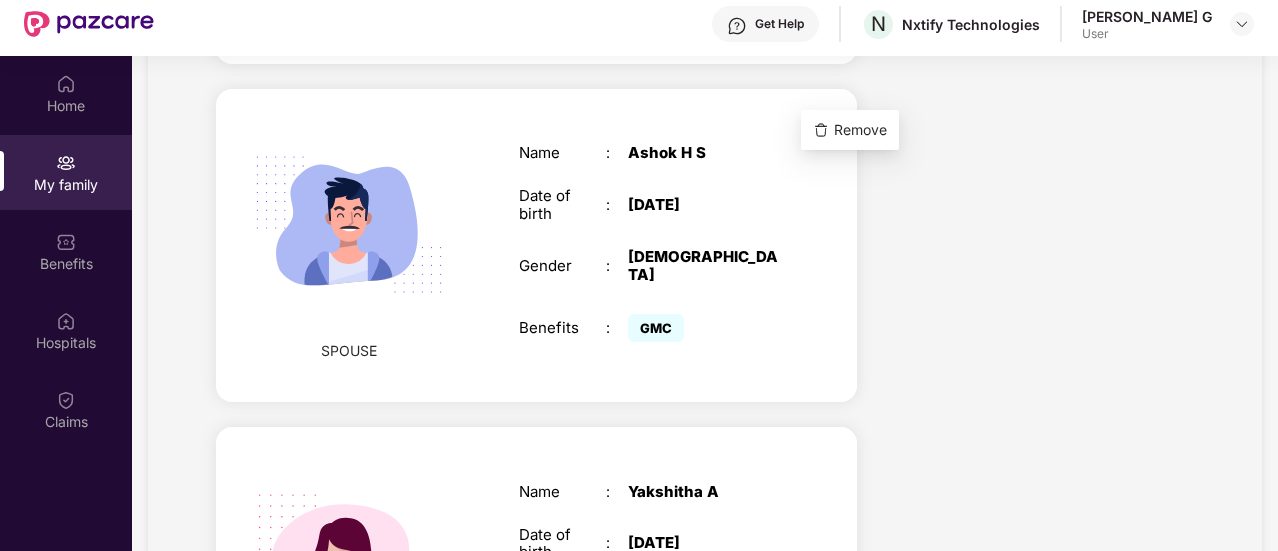 click on "Health Cover    cover ₹5 Lakhs    Policy issued [DATE] Policy Expiry [DATE] Enabled for 4 family members View details" at bounding box center [1041, 242] 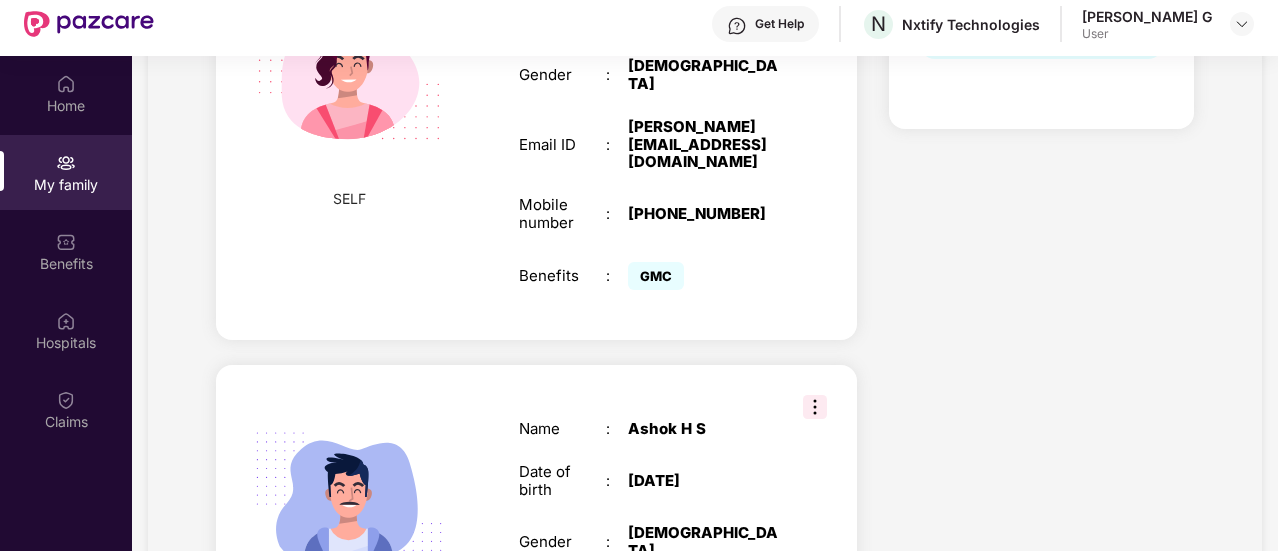 scroll, scrollTop: 520, scrollLeft: 0, axis: vertical 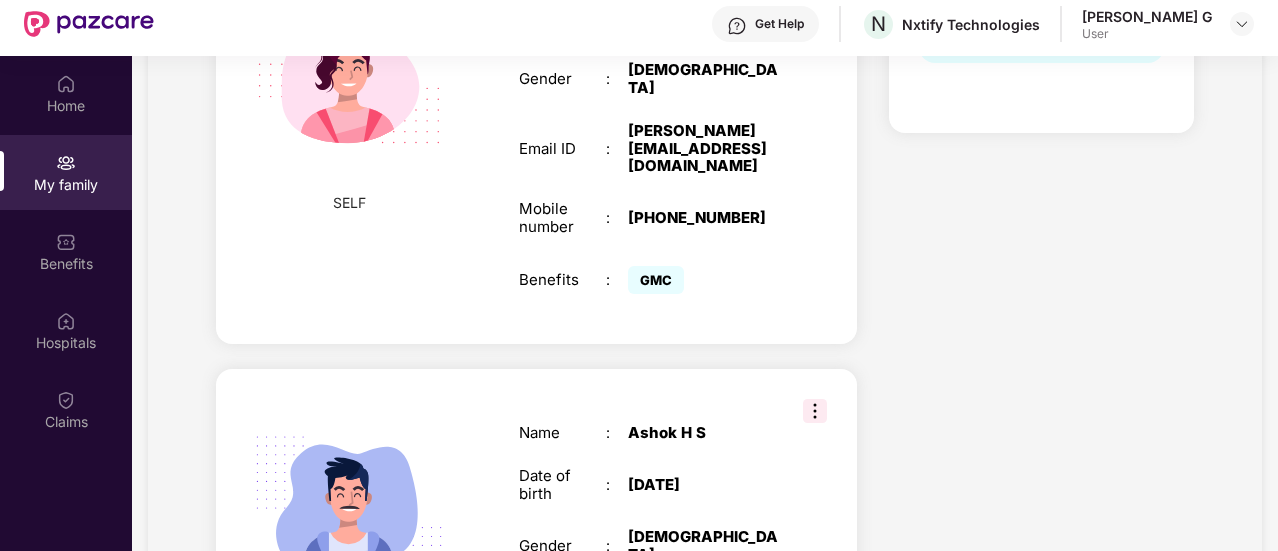 click on "Health Cover    cover ₹5 Lakhs    Policy issued [DATE] Policy Expiry [DATE] Enabled for 4 family members View details" at bounding box center [1041, 522] 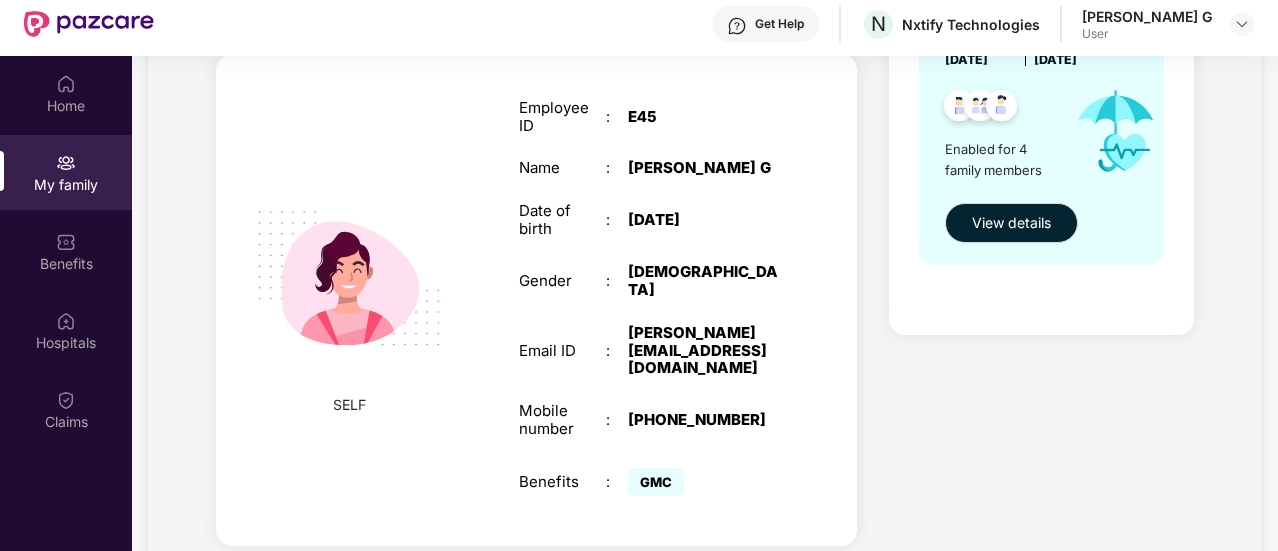 scroll, scrollTop: 280, scrollLeft: 0, axis: vertical 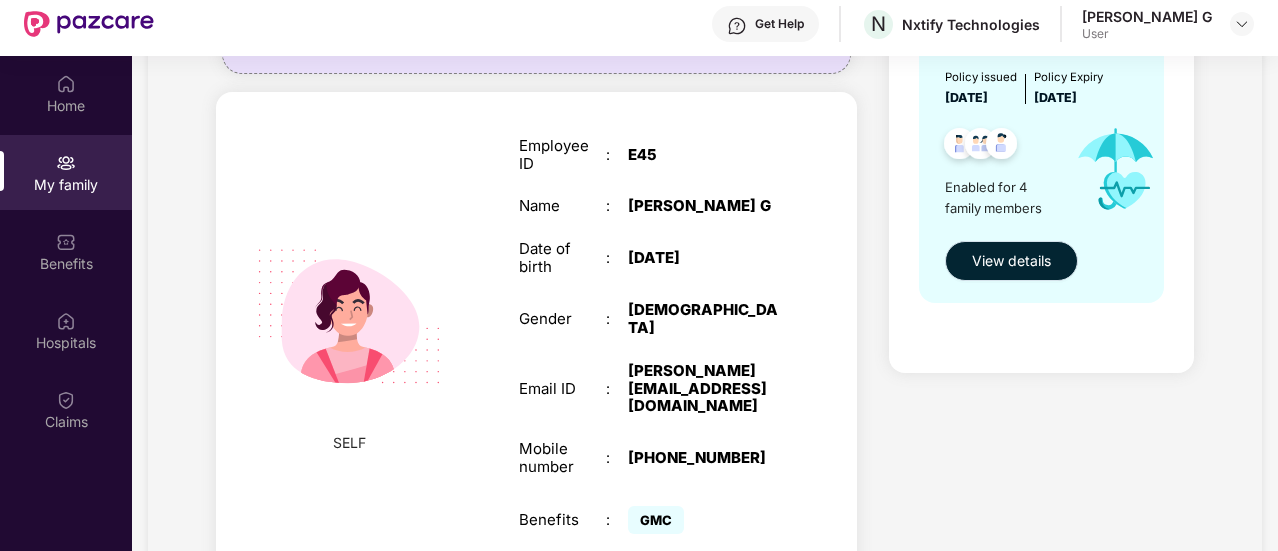 click on "View details" at bounding box center (1011, 261) 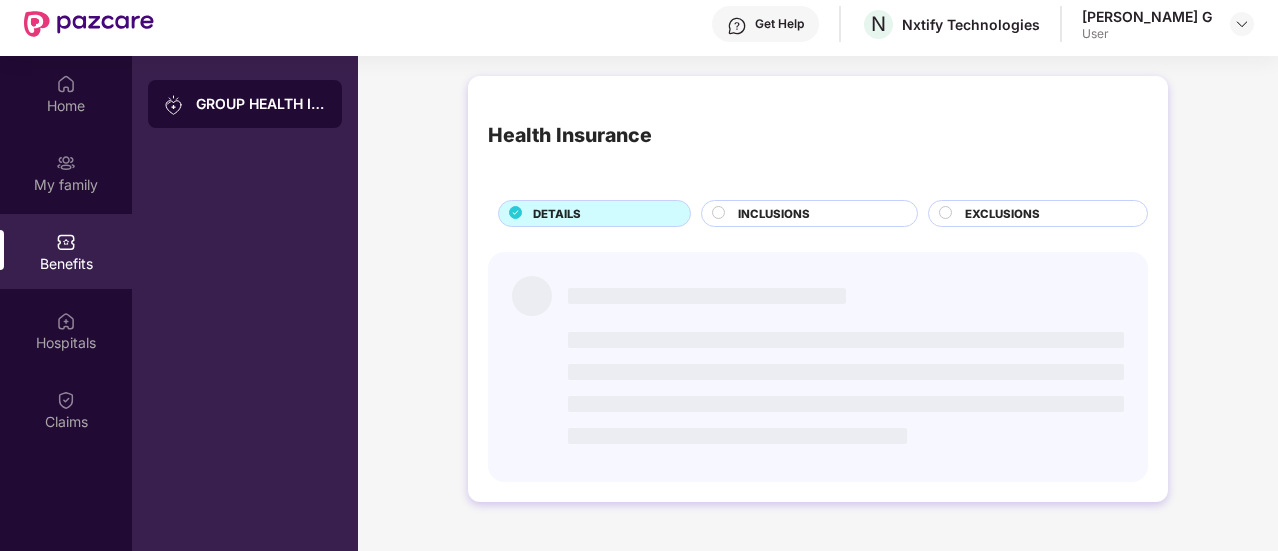 scroll, scrollTop: 0, scrollLeft: 0, axis: both 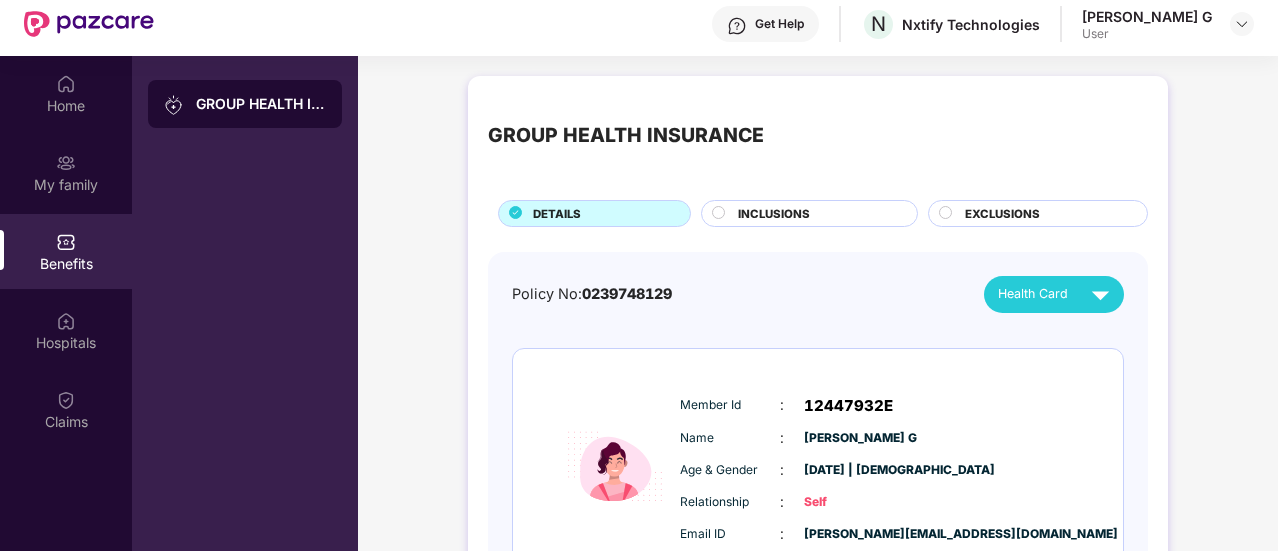 click on "Policy No:  0239748129 Health Card Insured Member Id : 12447932E Name : [PERSON_NAME] Age & Gender : [DATE] | [DEMOGRAPHIC_DATA] Relationship : Self Email ID : [PERSON_NAME][EMAIL_ADDRESS][DOMAIN_NAME] Phone number : +91 - 95356 69635 Insured Member Id : 12447932H Name : [PERSON_NAME] Age & Gender : [DATE] | [DEMOGRAPHIC_DATA] Relationship : Spouse Email ID : [PERSON_NAME][EMAIL_ADDRESS][DOMAIN_NAME] Phone number : +91 - 95356 69635 Insured Member Id : 12447932S Name : [PERSON_NAME] A Age & Gender : [DATE] | [DEMOGRAPHIC_DATA] Relationship : Child Email ID : [PERSON_NAME][EMAIL_ADDRESS][DOMAIN_NAME] Phone number : +91 - 95356 69635 Insured Member Id : 12447932D Name : [PERSON_NAME] A Age & Gender : [DATE] | [DEMOGRAPHIC_DATA] Relationship : Child Email ID : [PERSON_NAME][EMAIL_ADDRESS][DOMAIN_NAME] Phone number : +91 - 95356 69635" at bounding box center (818, 893) 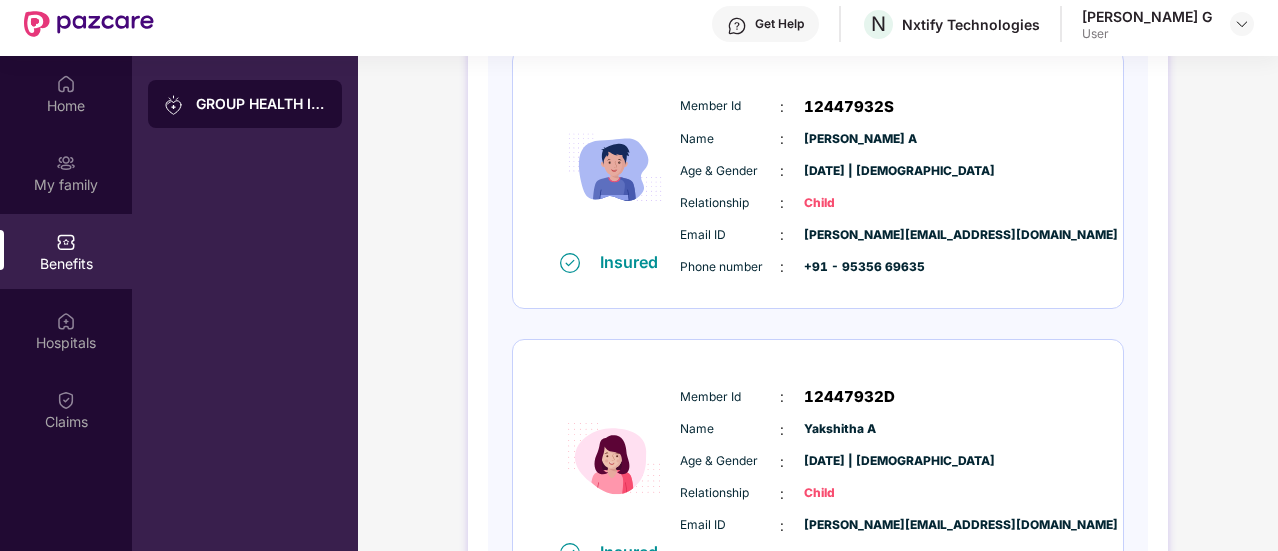 scroll, scrollTop: 940, scrollLeft: 0, axis: vertical 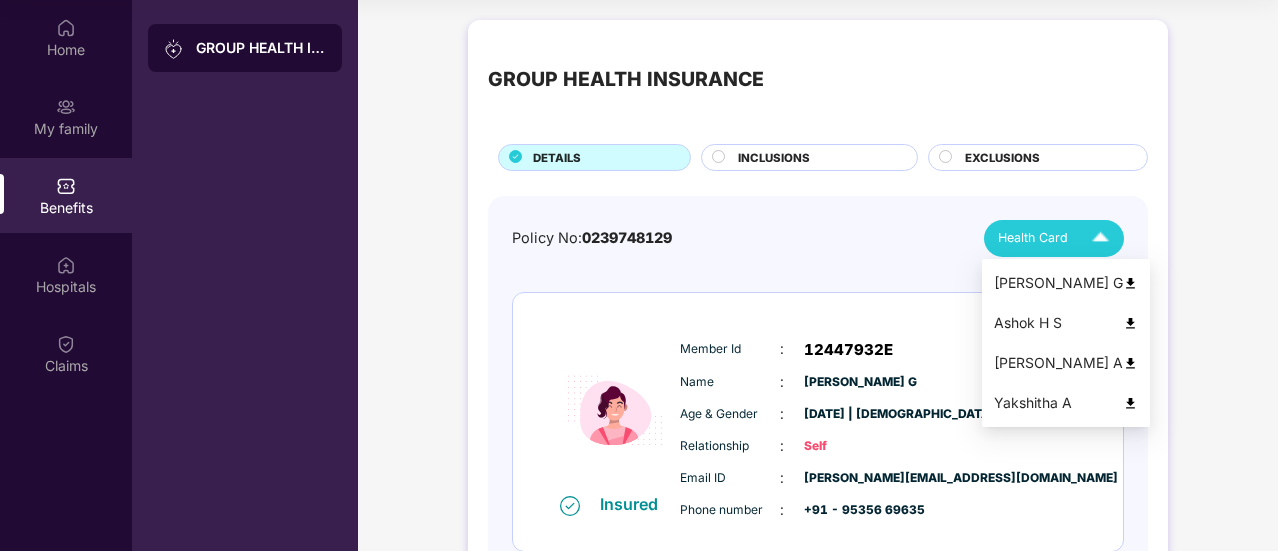 click at bounding box center (1100, 238) 